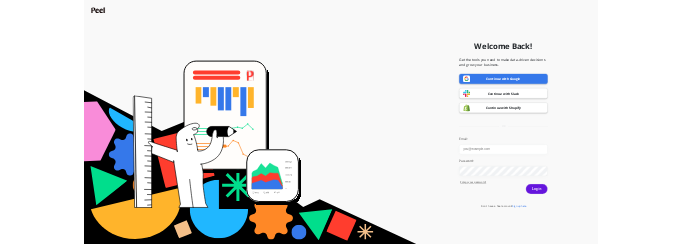 scroll, scrollTop: 0, scrollLeft: 0, axis: both 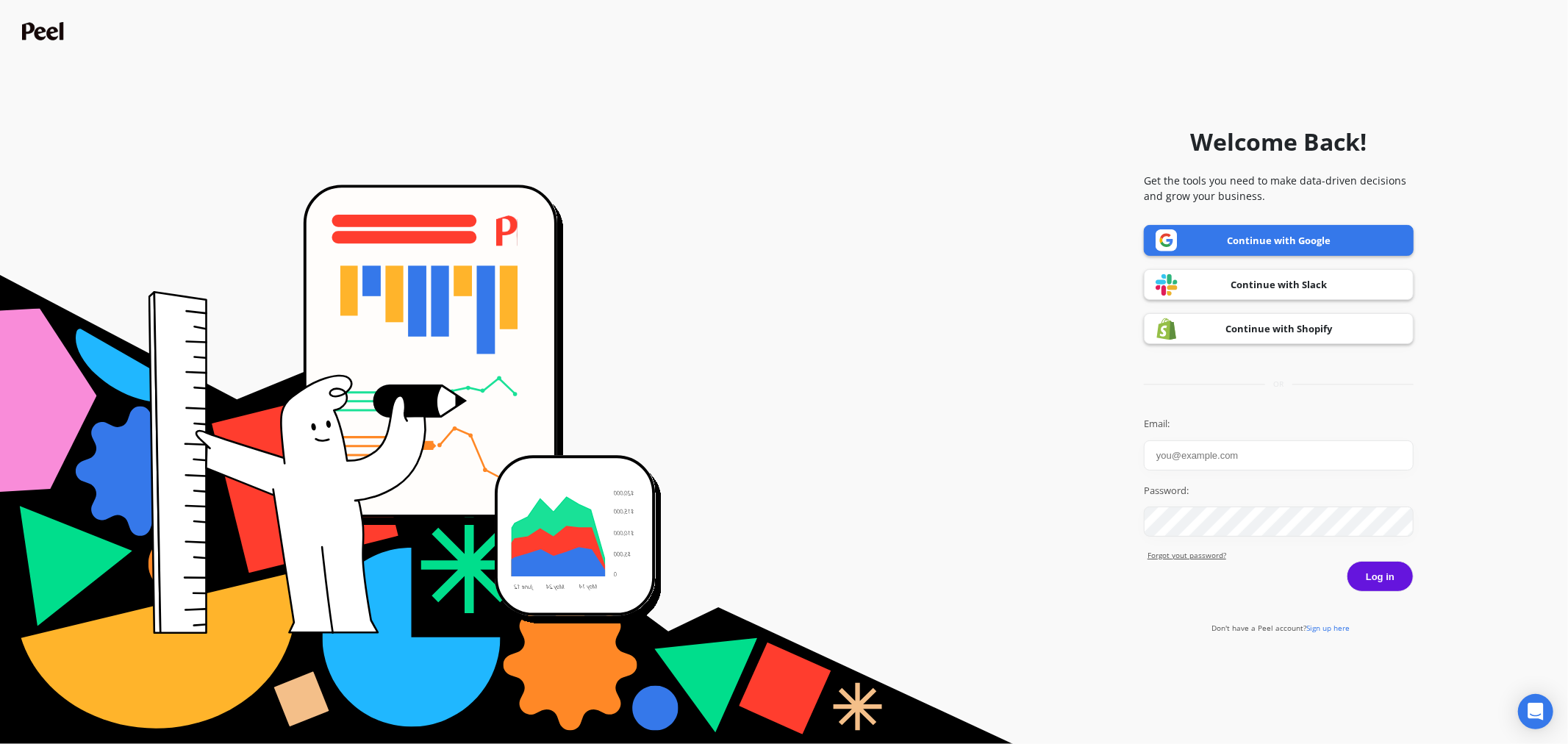 click on "Continue with Google" at bounding box center [1278, 240] 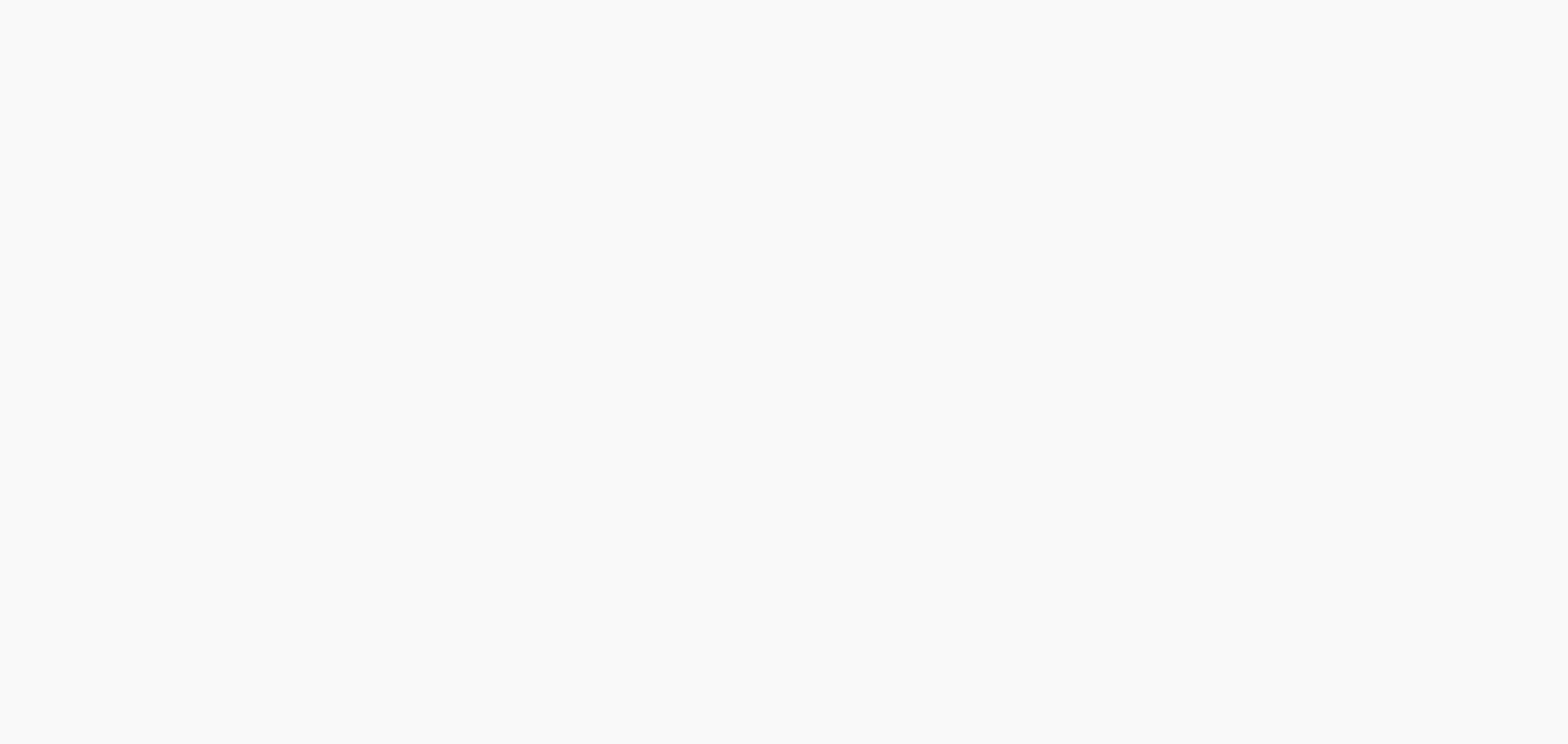 scroll, scrollTop: 0, scrollLeft: 0, axis: both 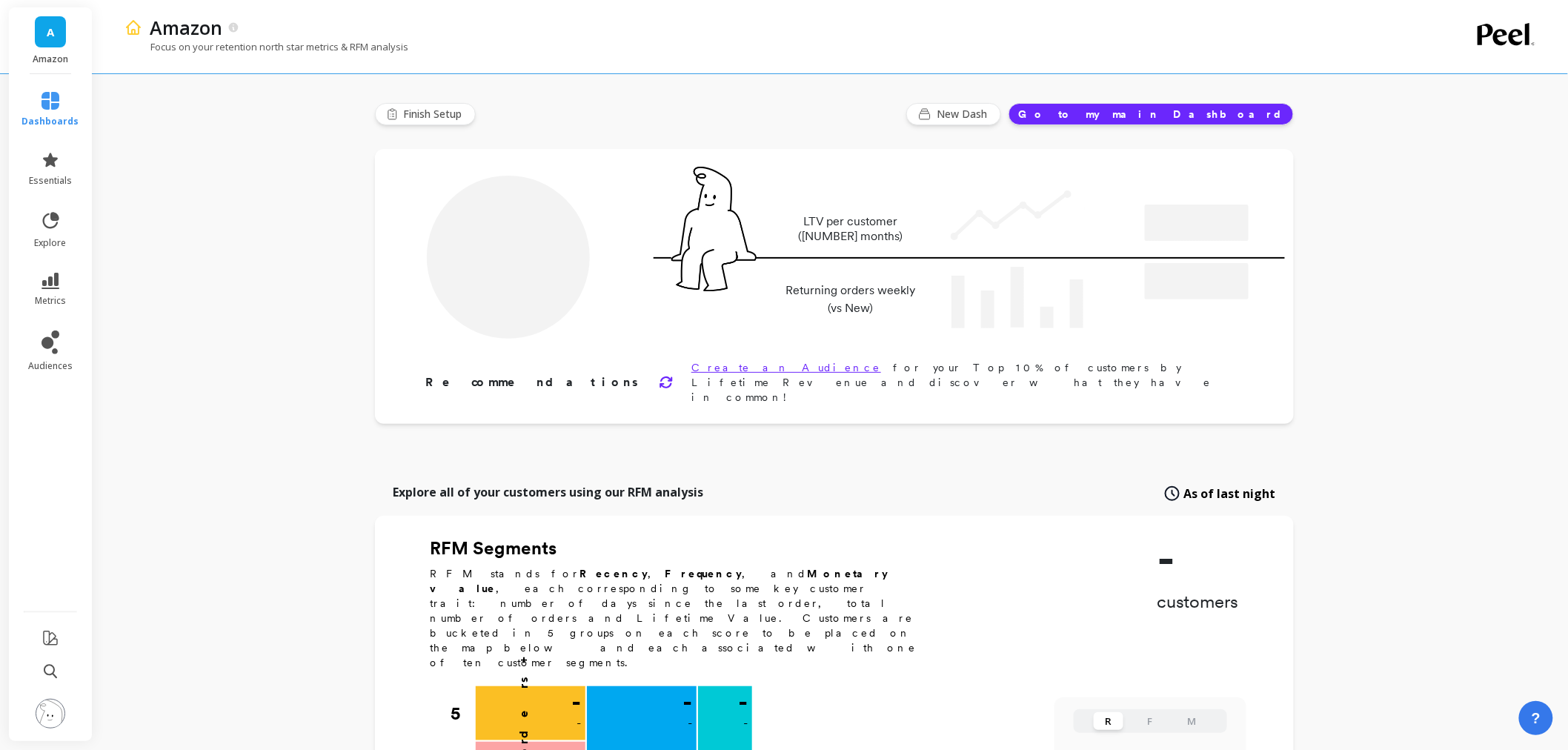 type on "Champions" 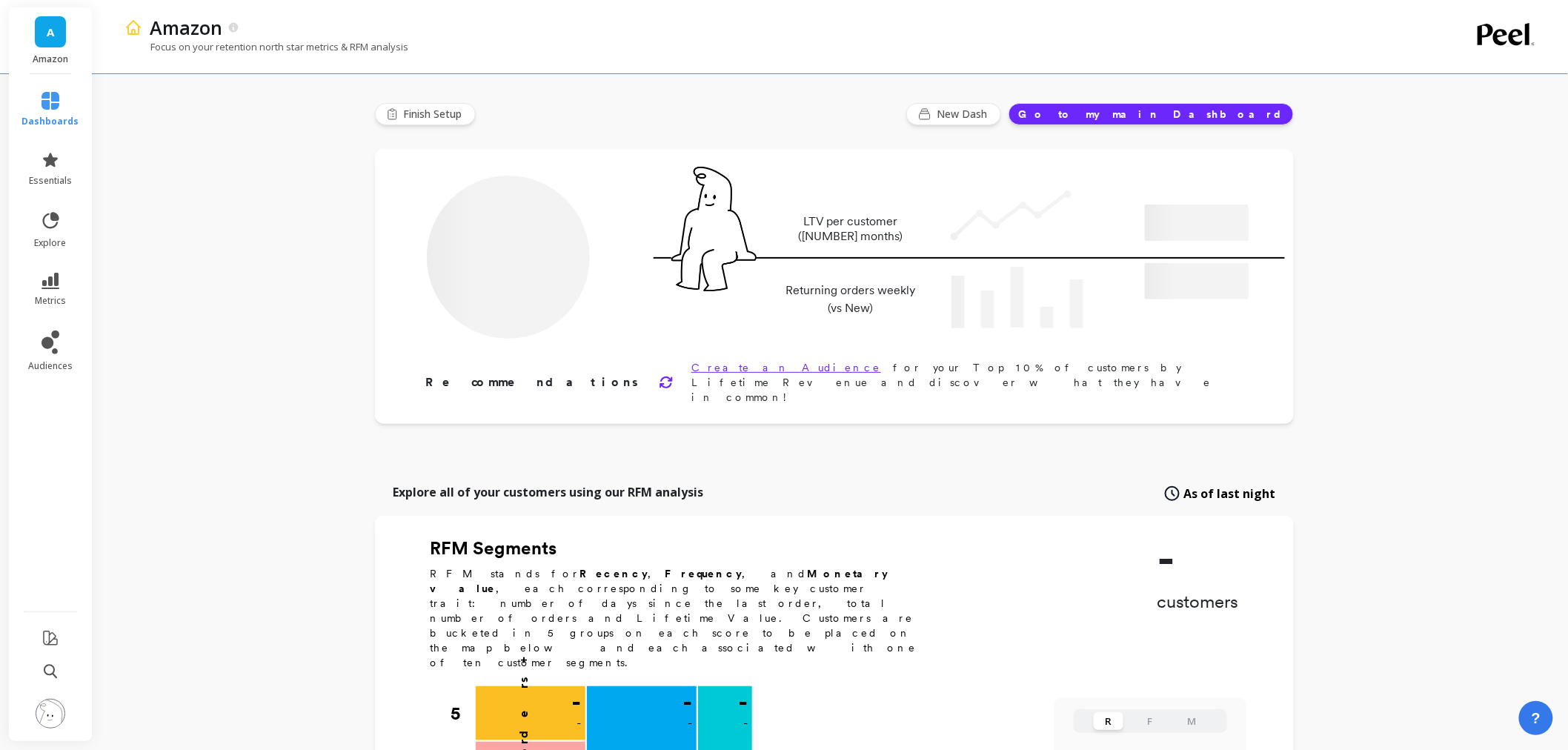 type on "[NUMBER]" 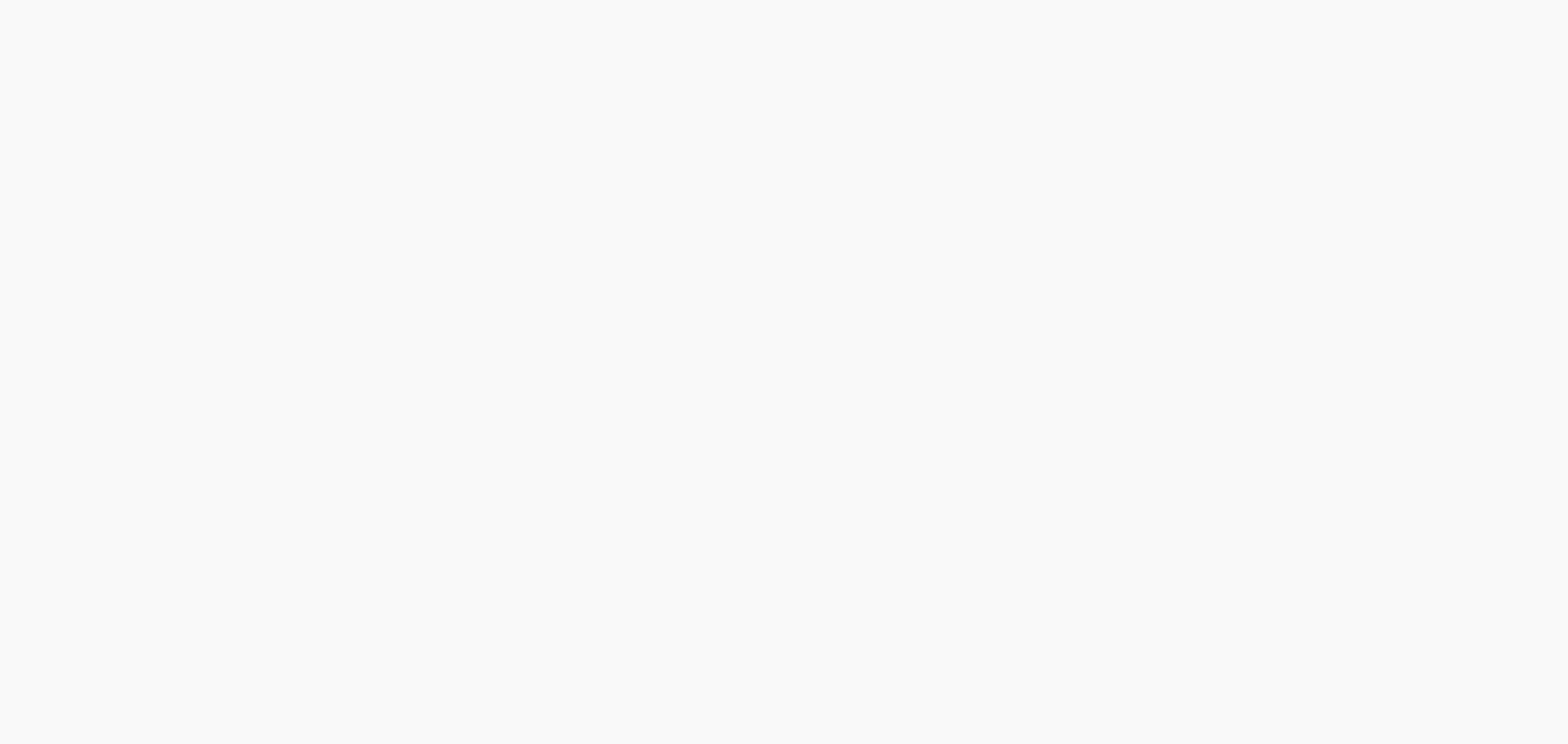 scroll, scrollTop: 0, scrollLeft: 0, axis: both 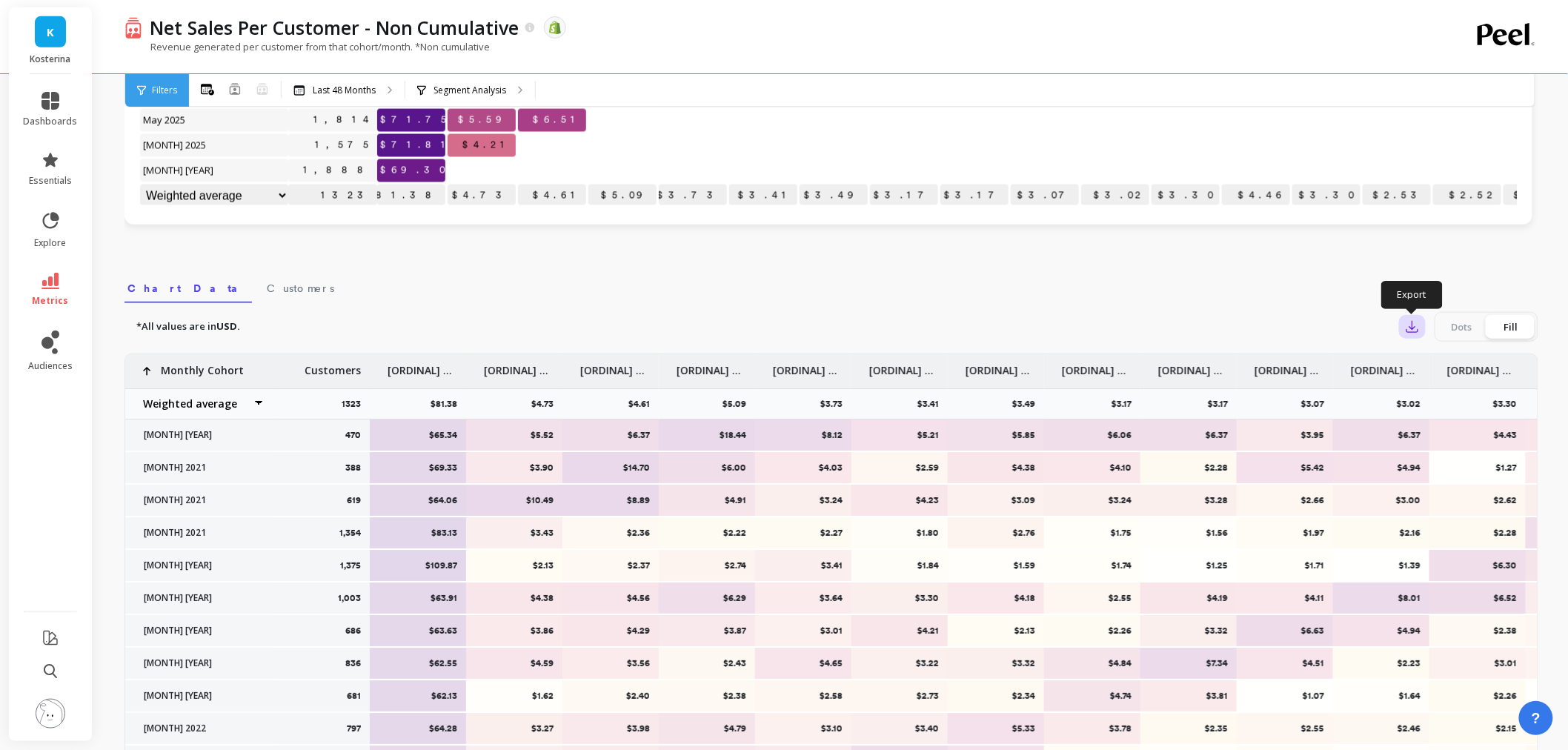 click 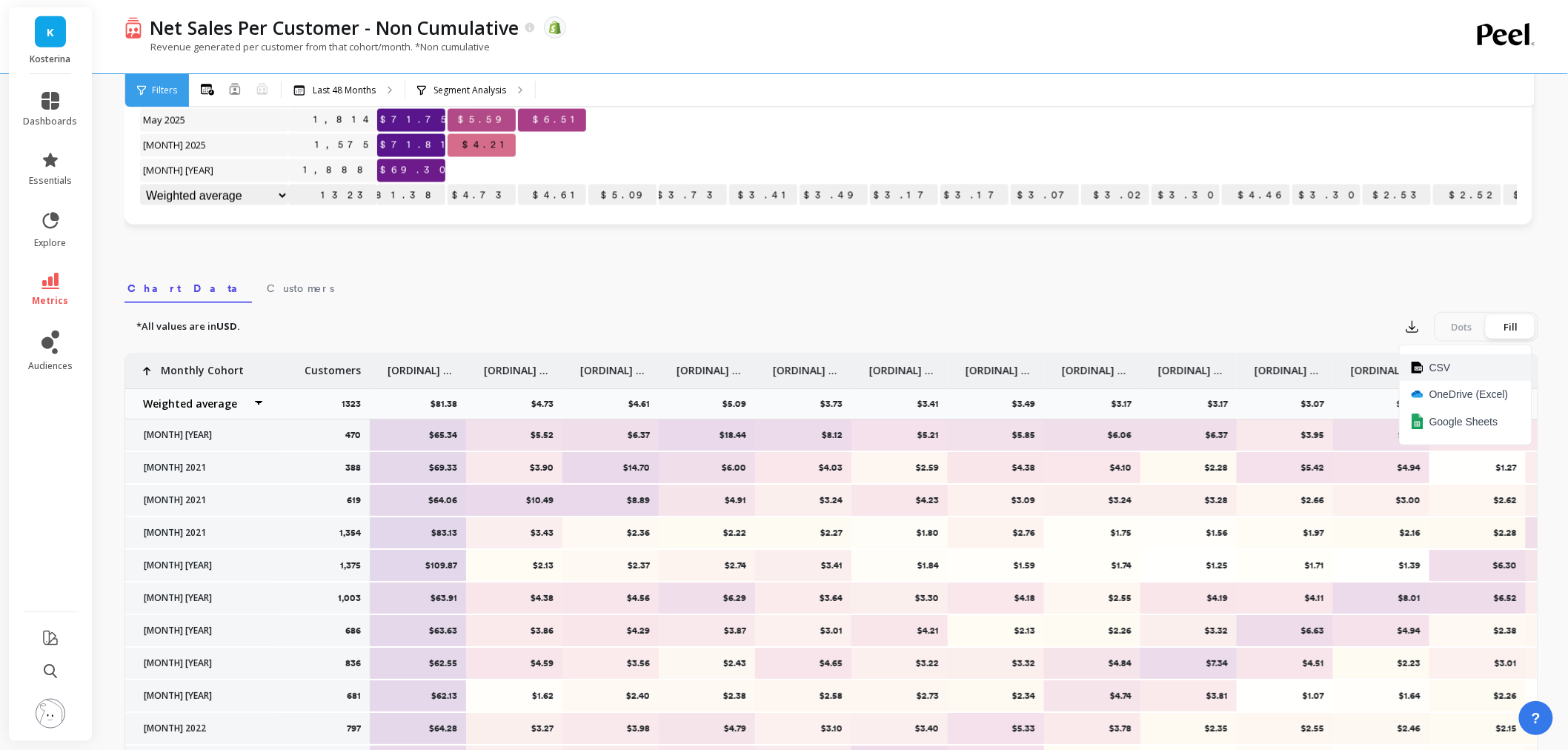 click on "CSV" at bounding box center [1440, 368] 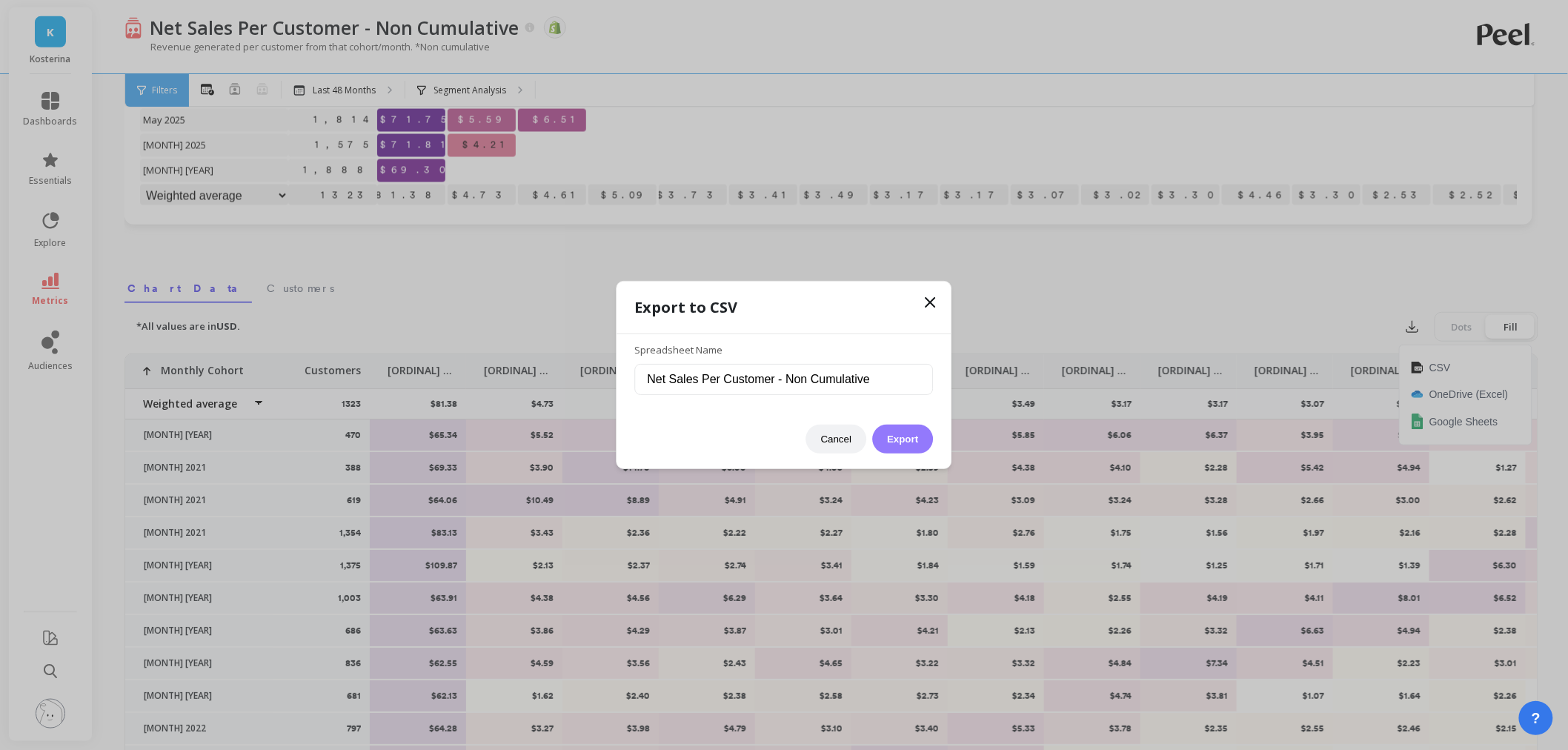 click on "Export" at bounding box center (903, 439) 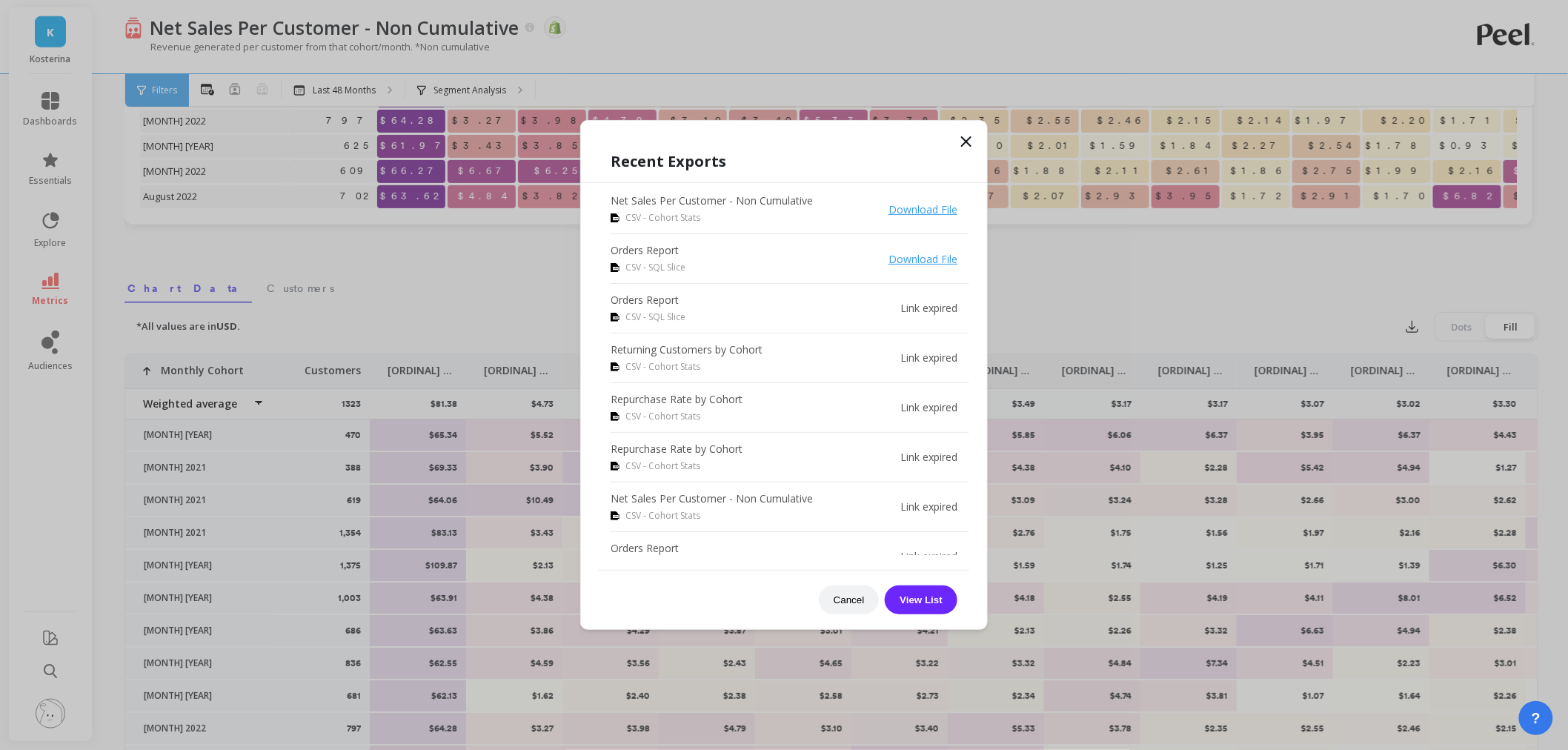 drag, startPoint x: 966, startPoint y: 144, endPoint x: 957, endPoint y: 144, distance: 9 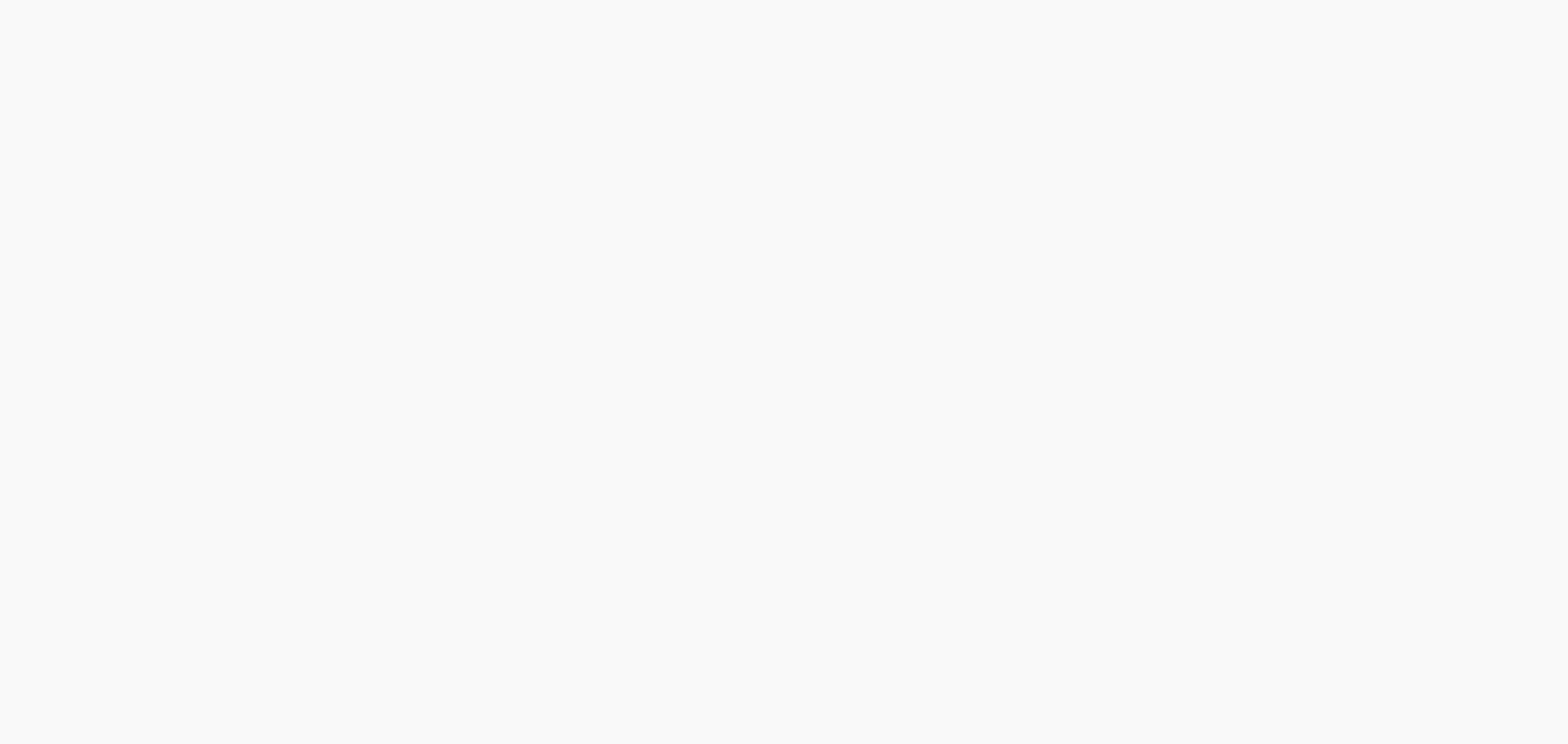 scroll, scrollTop: 0, scrollLeft: 0, axis: both 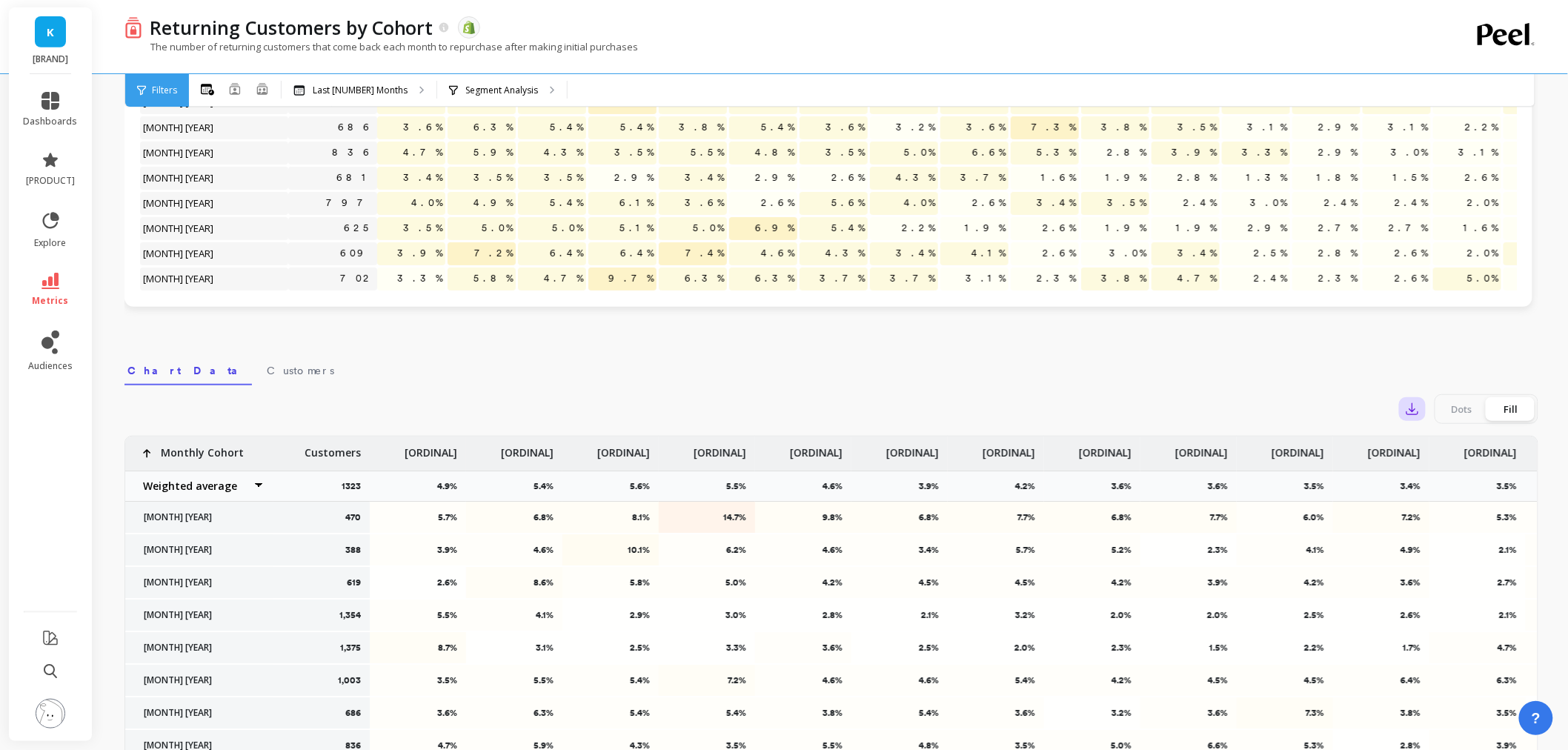 click at bounding box center [1412, 409] 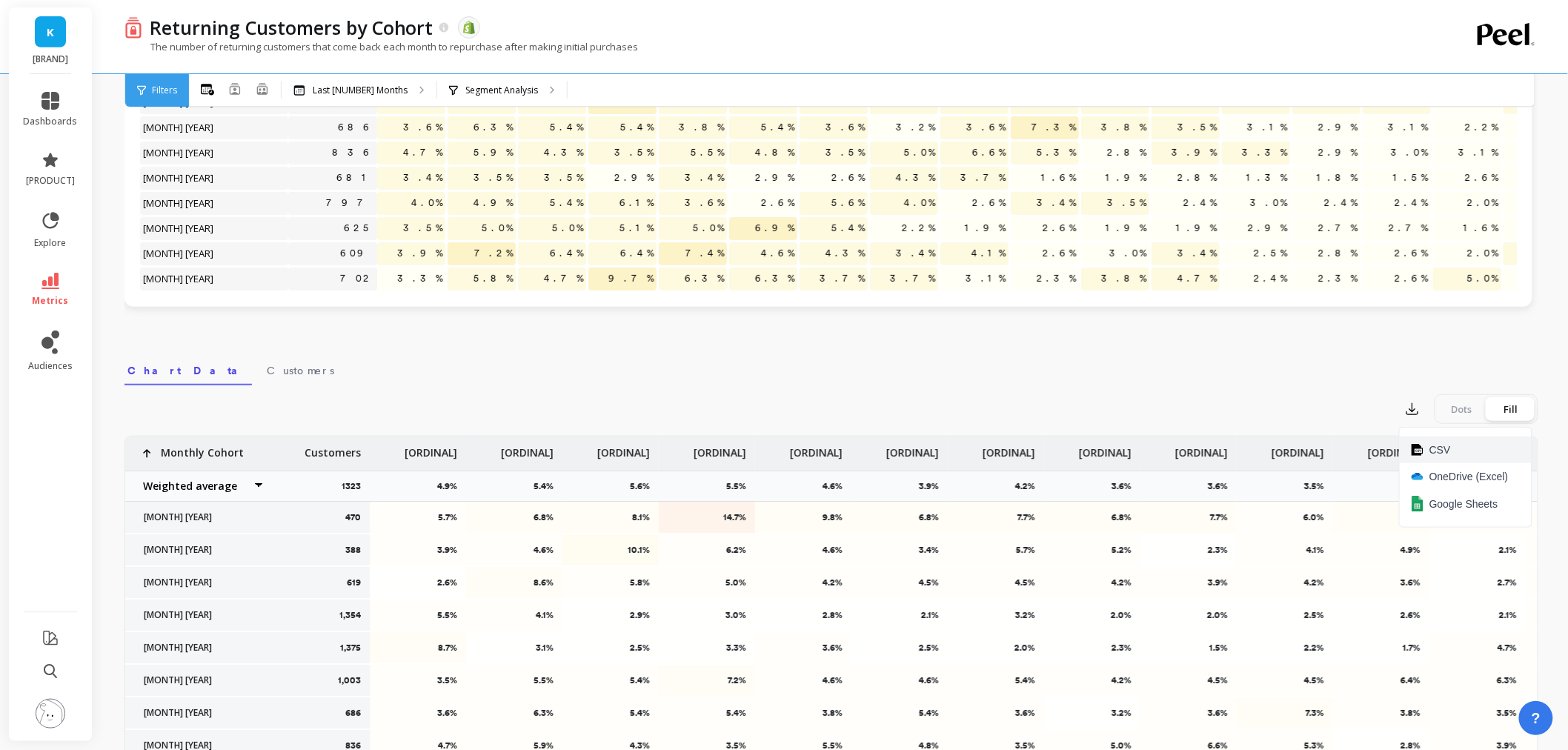 click on "CSV" at bounding box center (1466, 450) 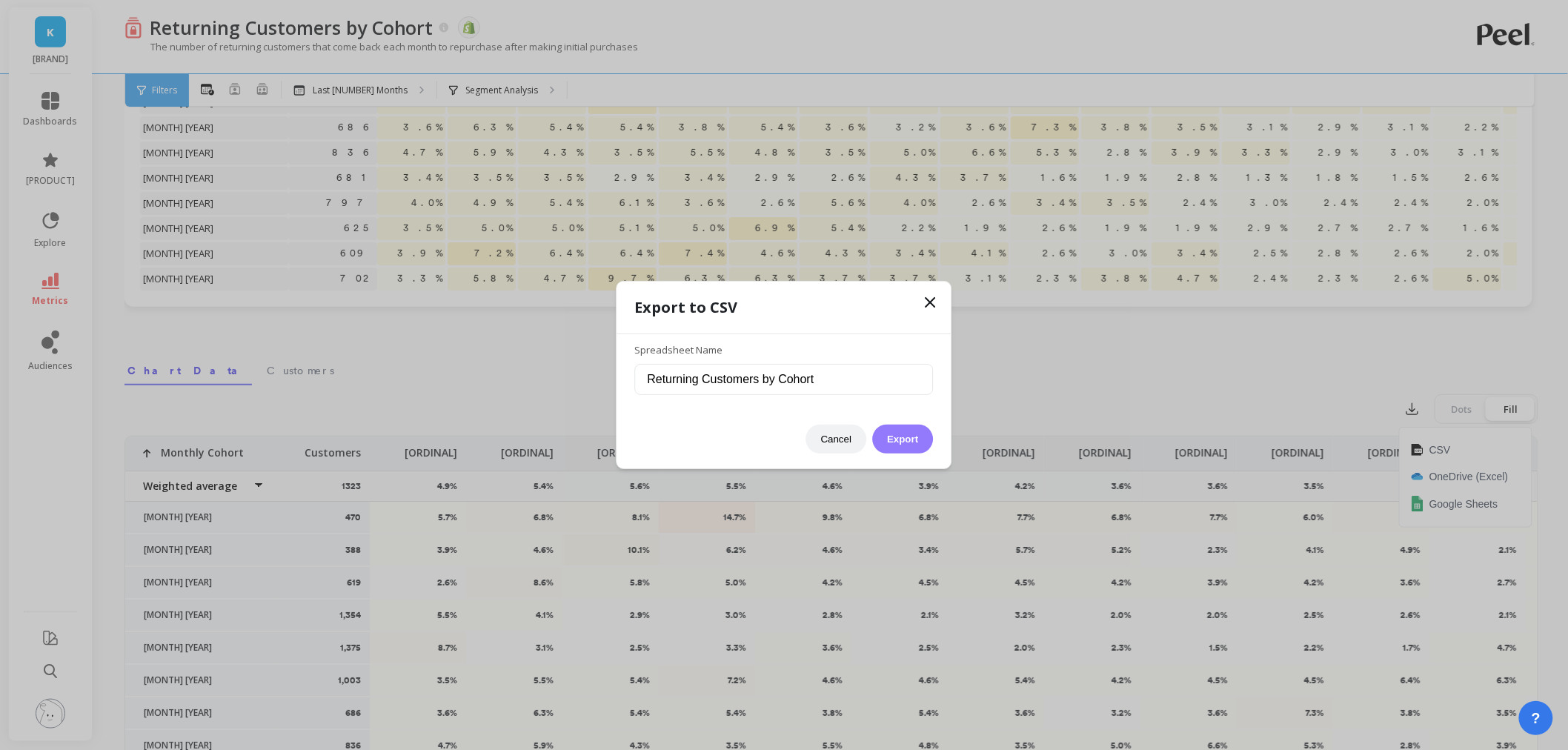 click on "Export" at bounding box center (903, 439) 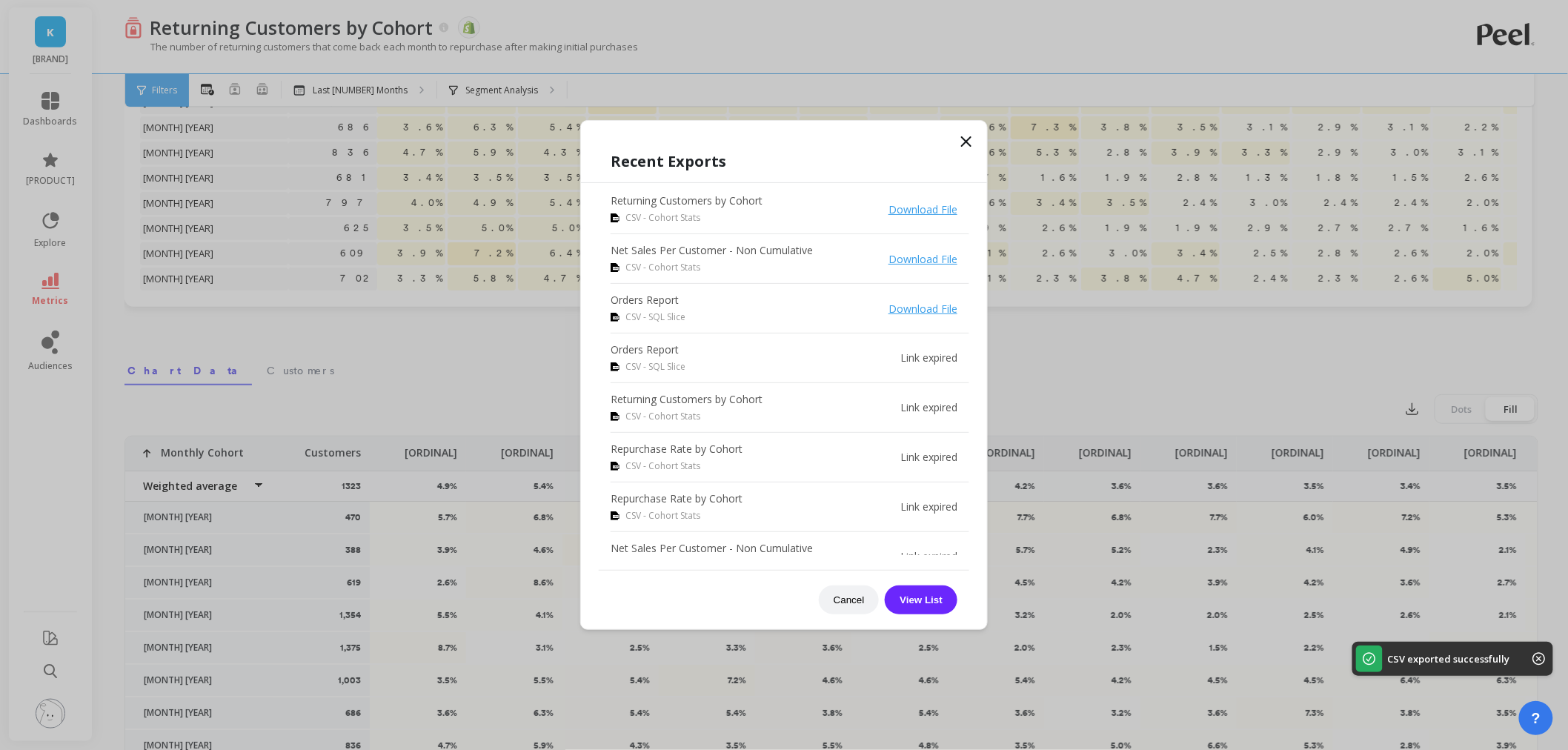 click on "Download File" at bounding box center [923, 209] 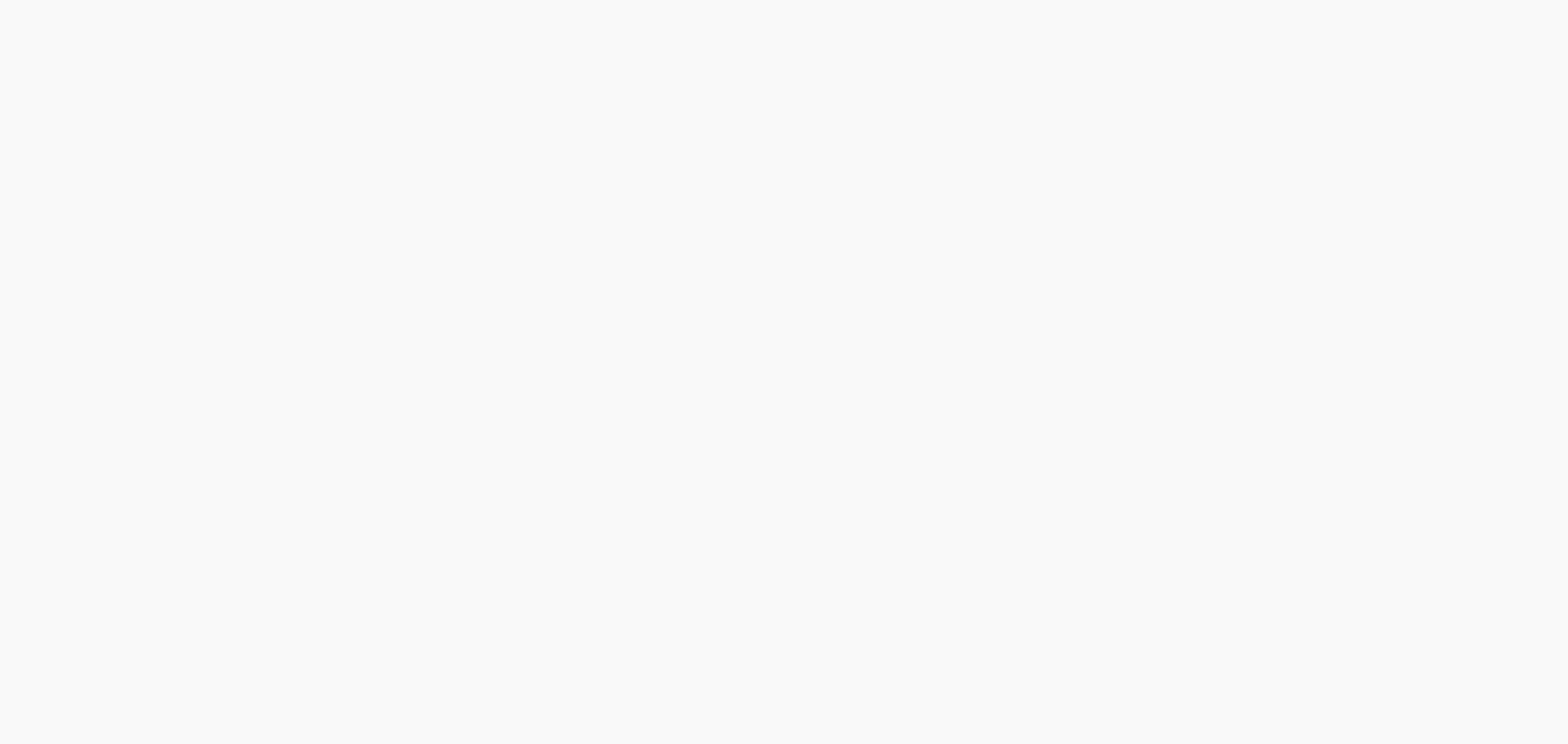 scroll, scrollTop: 0, scrollLeft: 0, axis: both 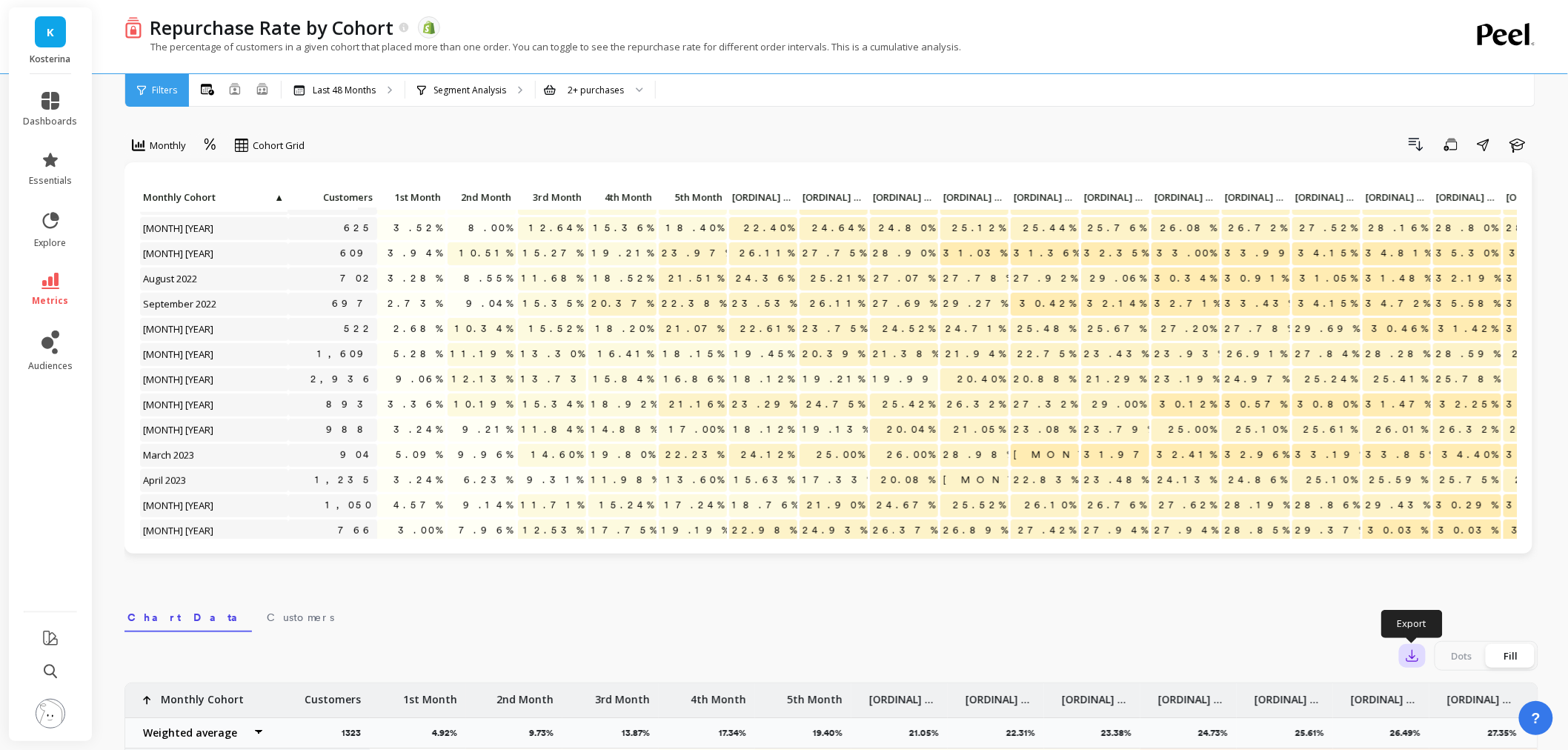 click 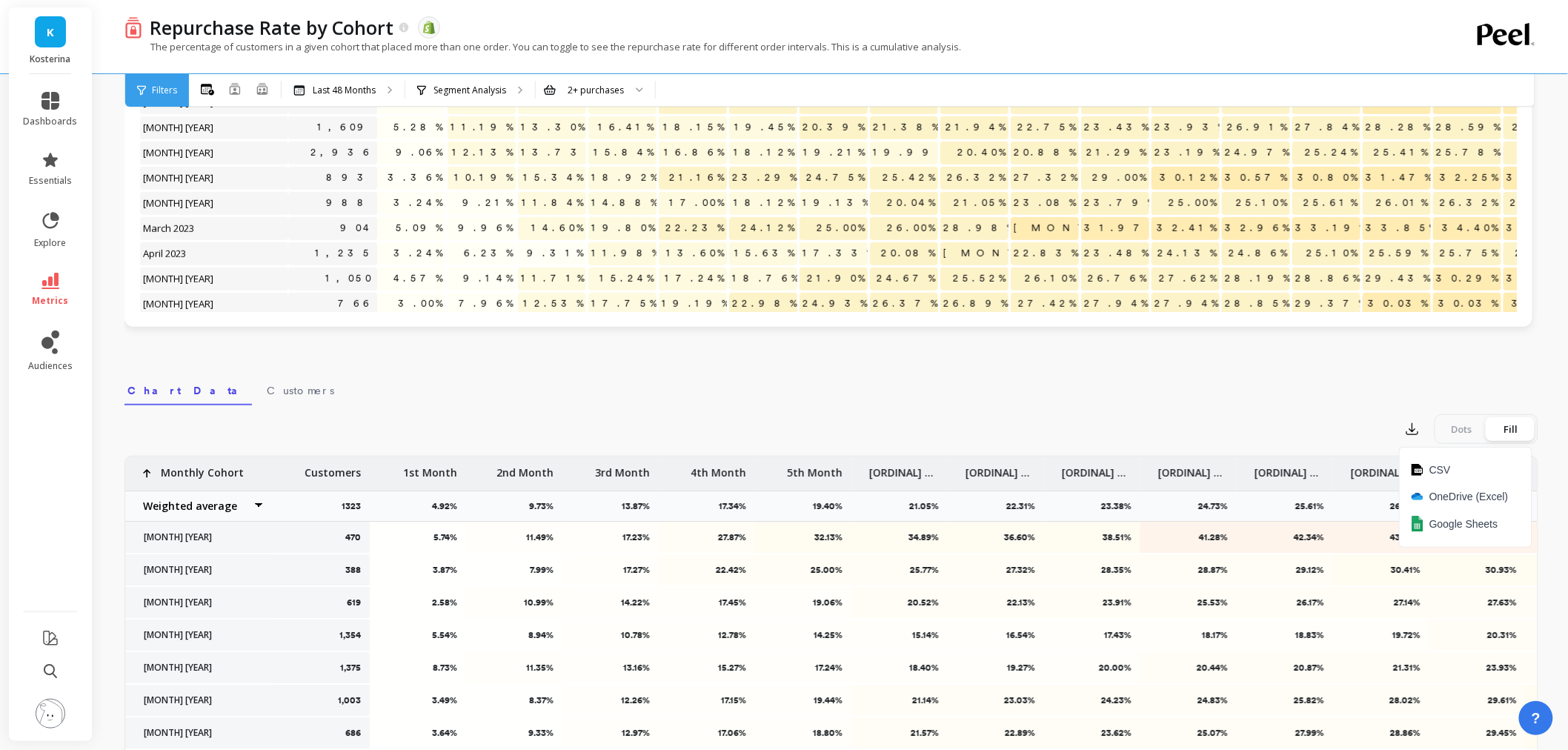 scroll, scrollTop: 329, scrollLeft: 0, axis: vertical 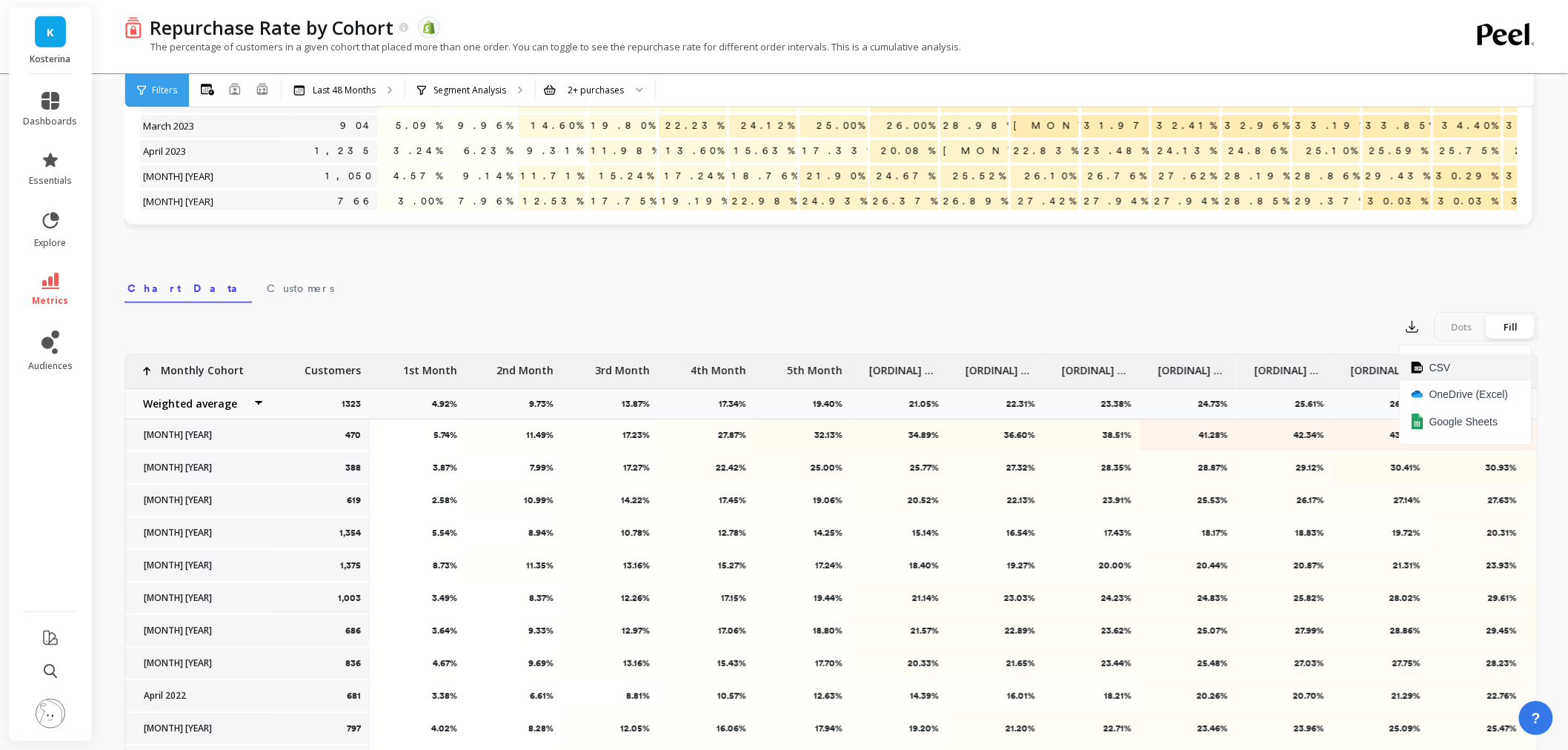 click on "CSV" at bounding box center (1466, 368) 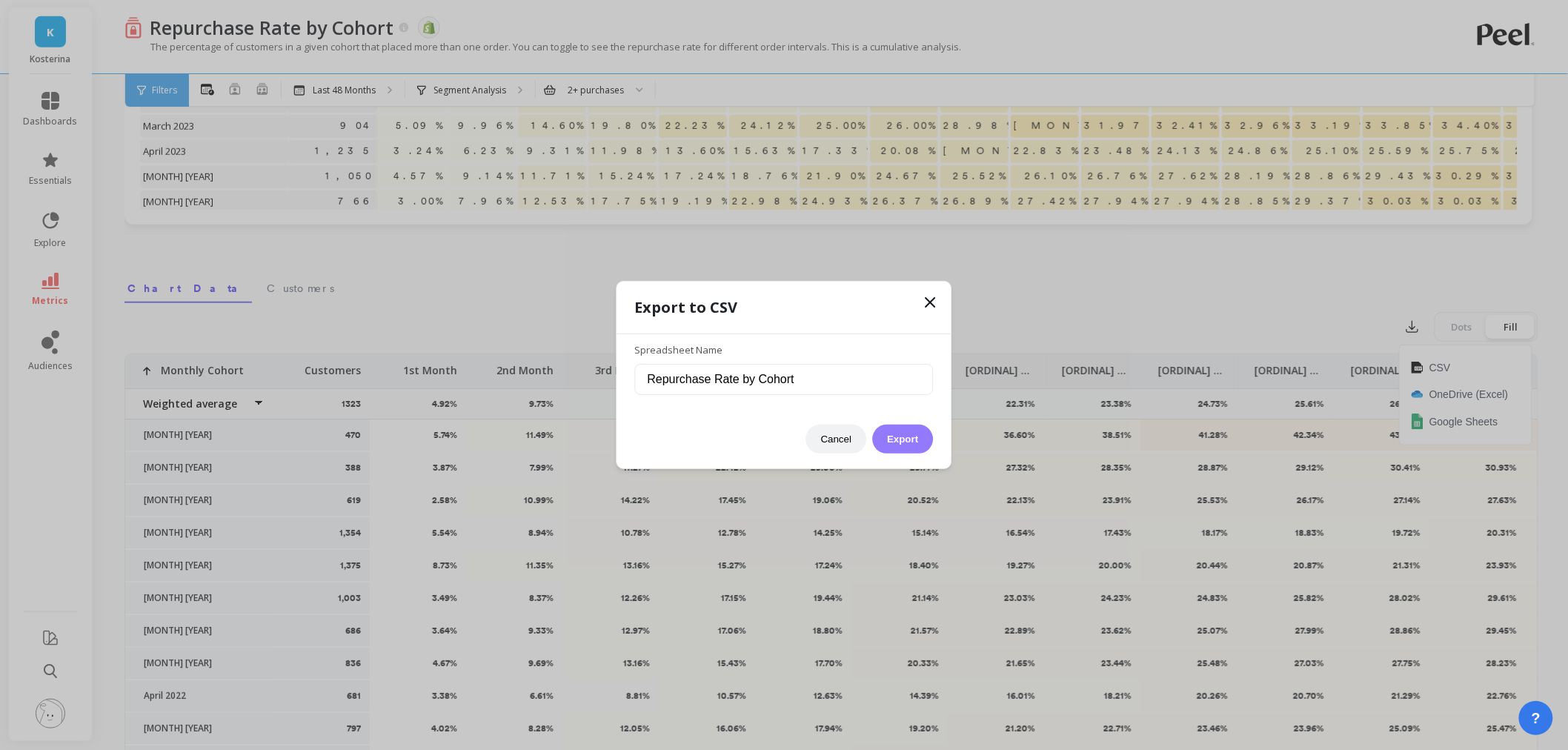 click on "Export" at bounding box center (903, 439) 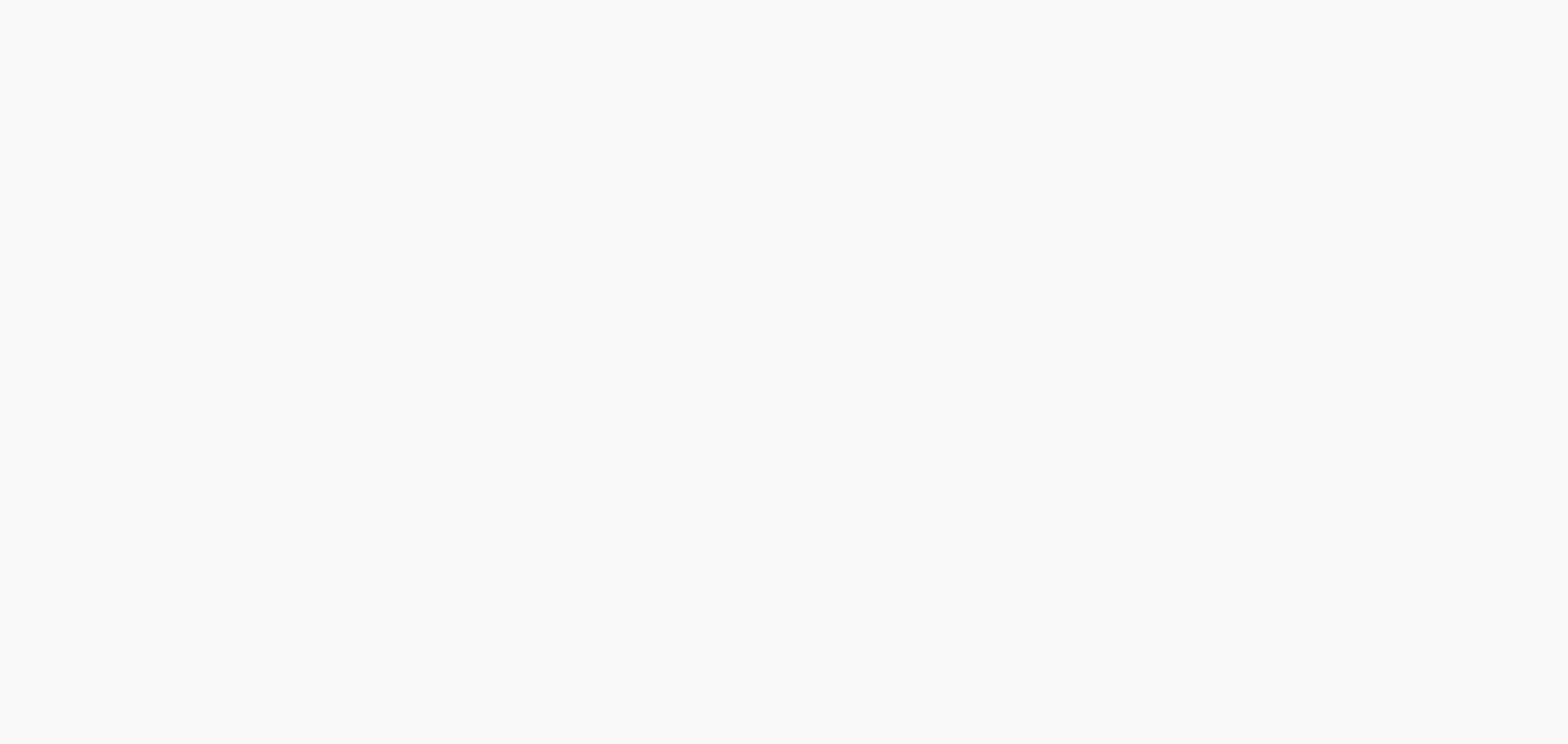 scroll, scrollTop: 0, scrollLeft: 0, axis: both 